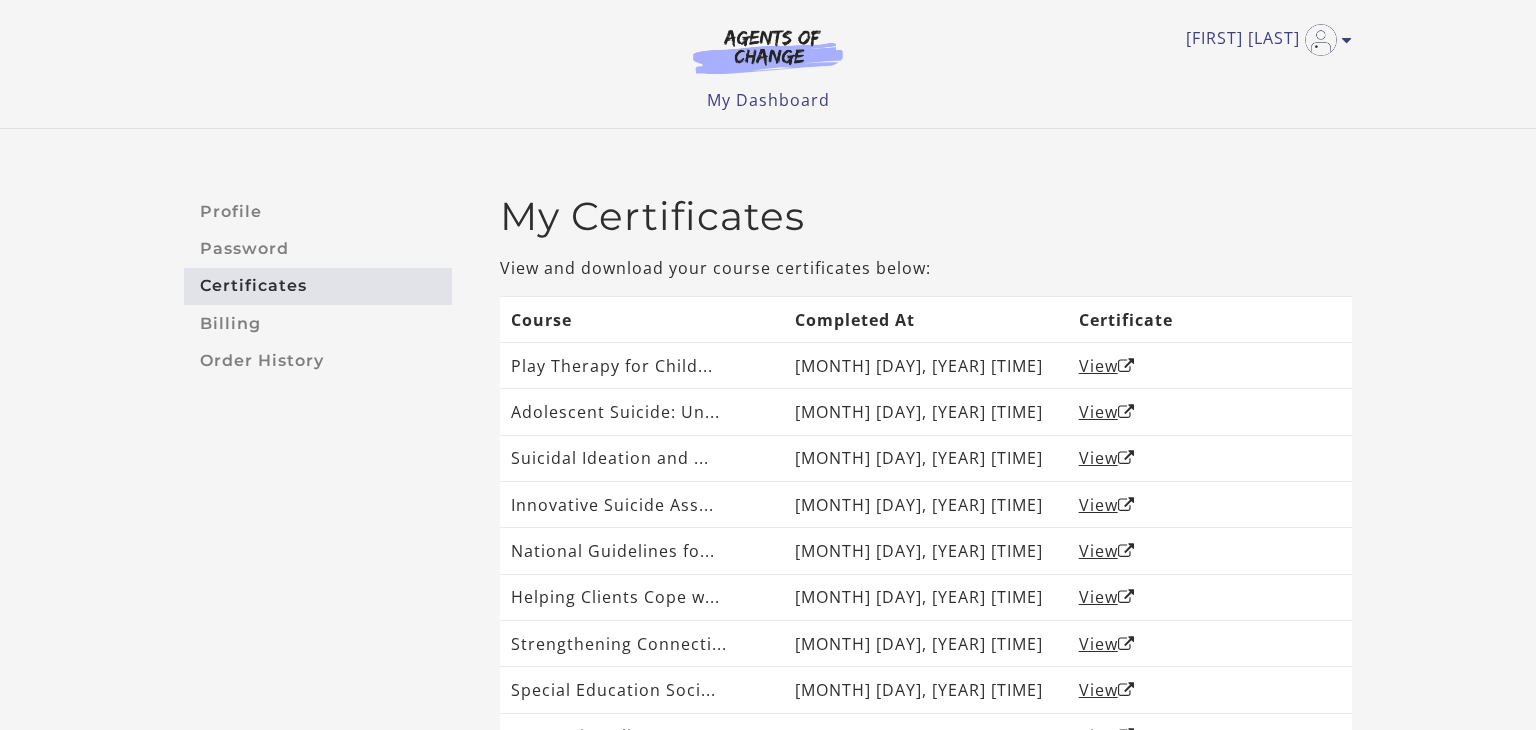 scroll, scrollTop: 92, scrollLeft: 0, axis: vertical 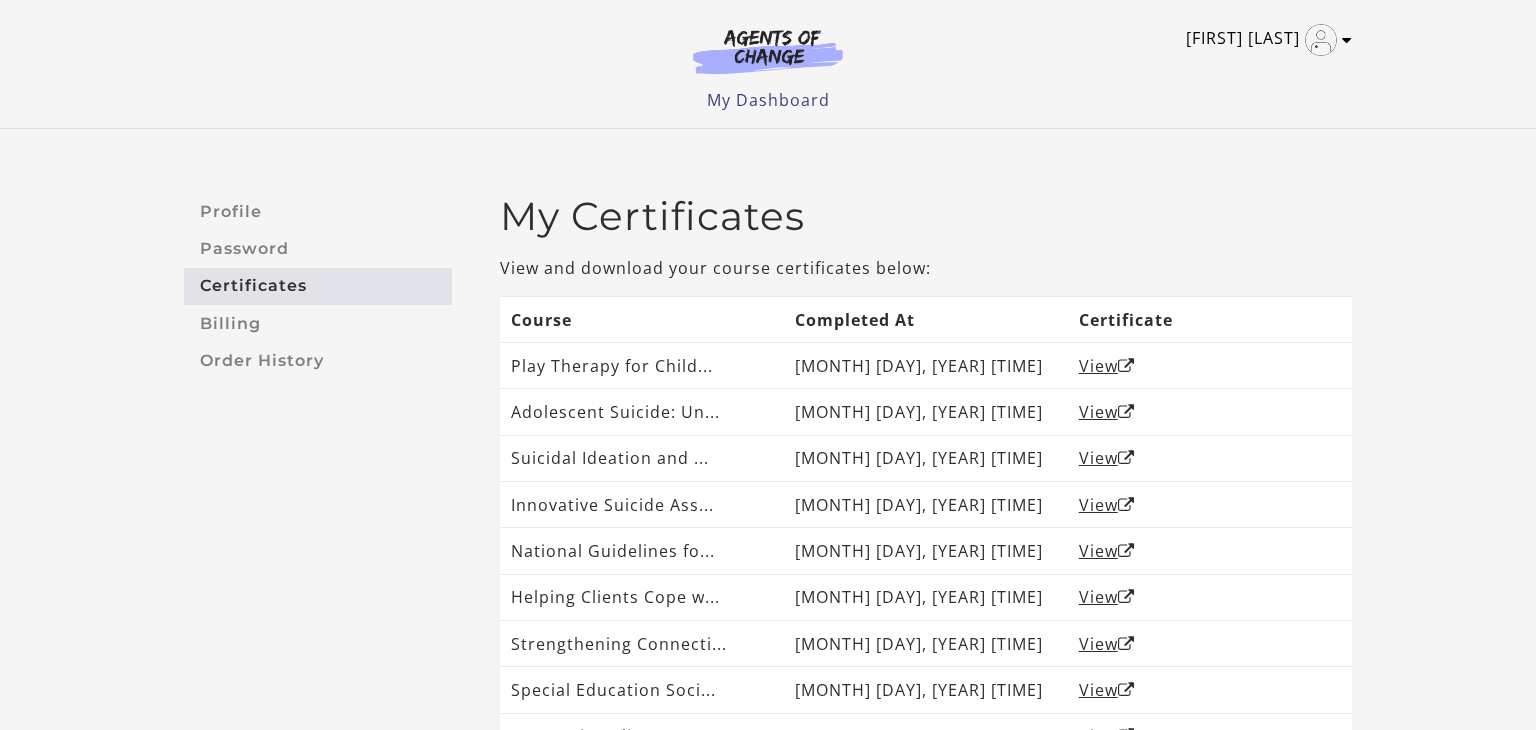 click on "[FIRST] [LAST]" at bounding box center [1264, 40] 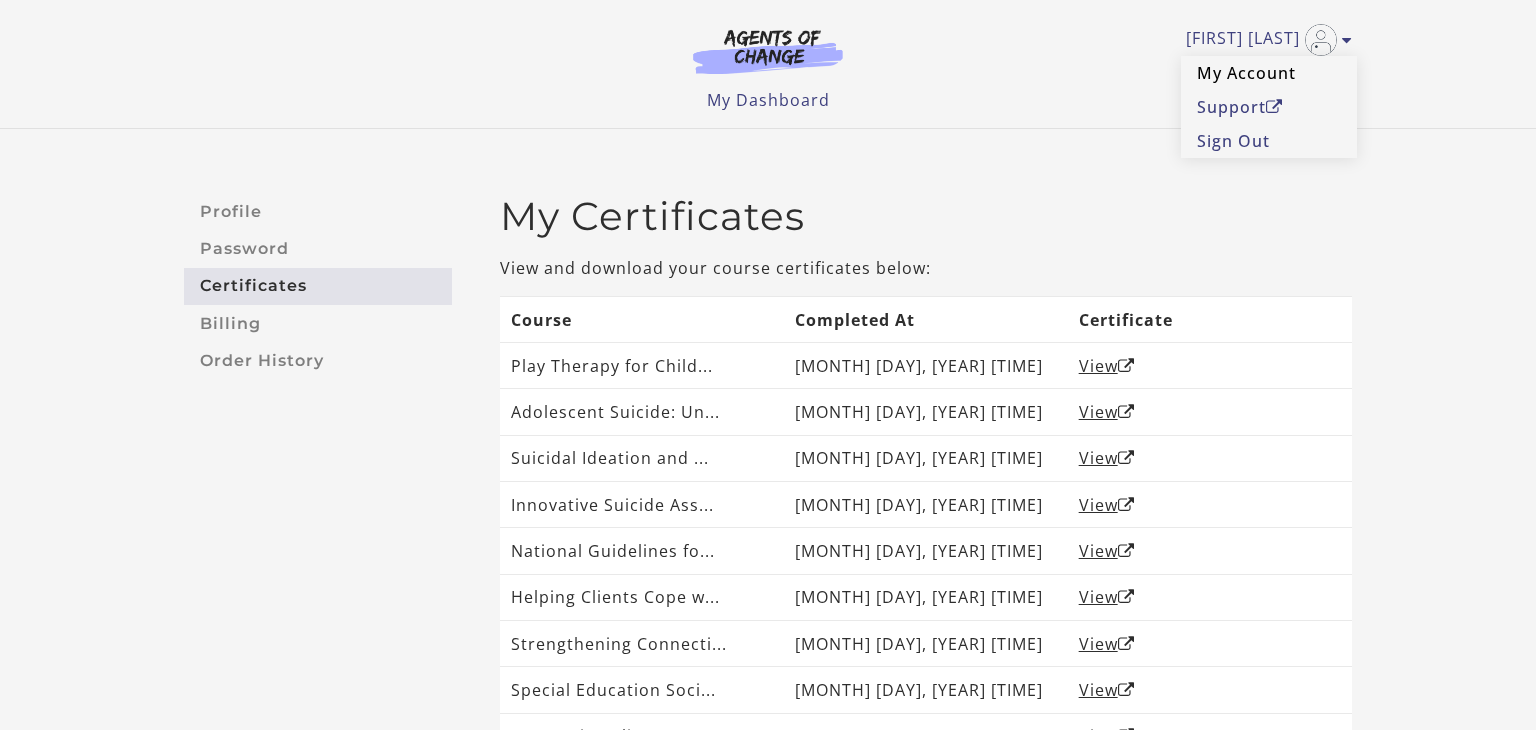 click on "My Account" at bounding box center (1269, 73) 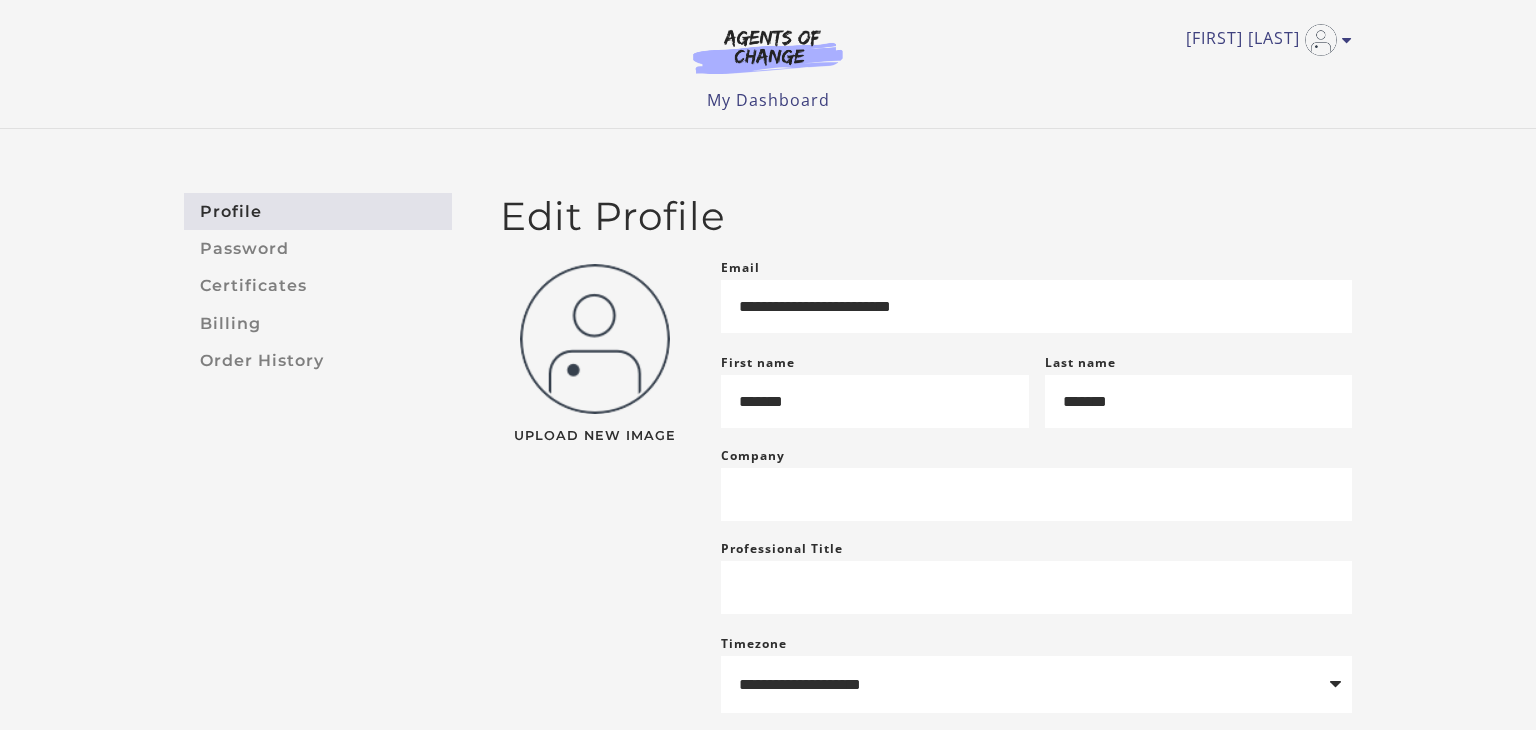 scroll, scrollTop: 0, scrollLeft: 0, axis: both 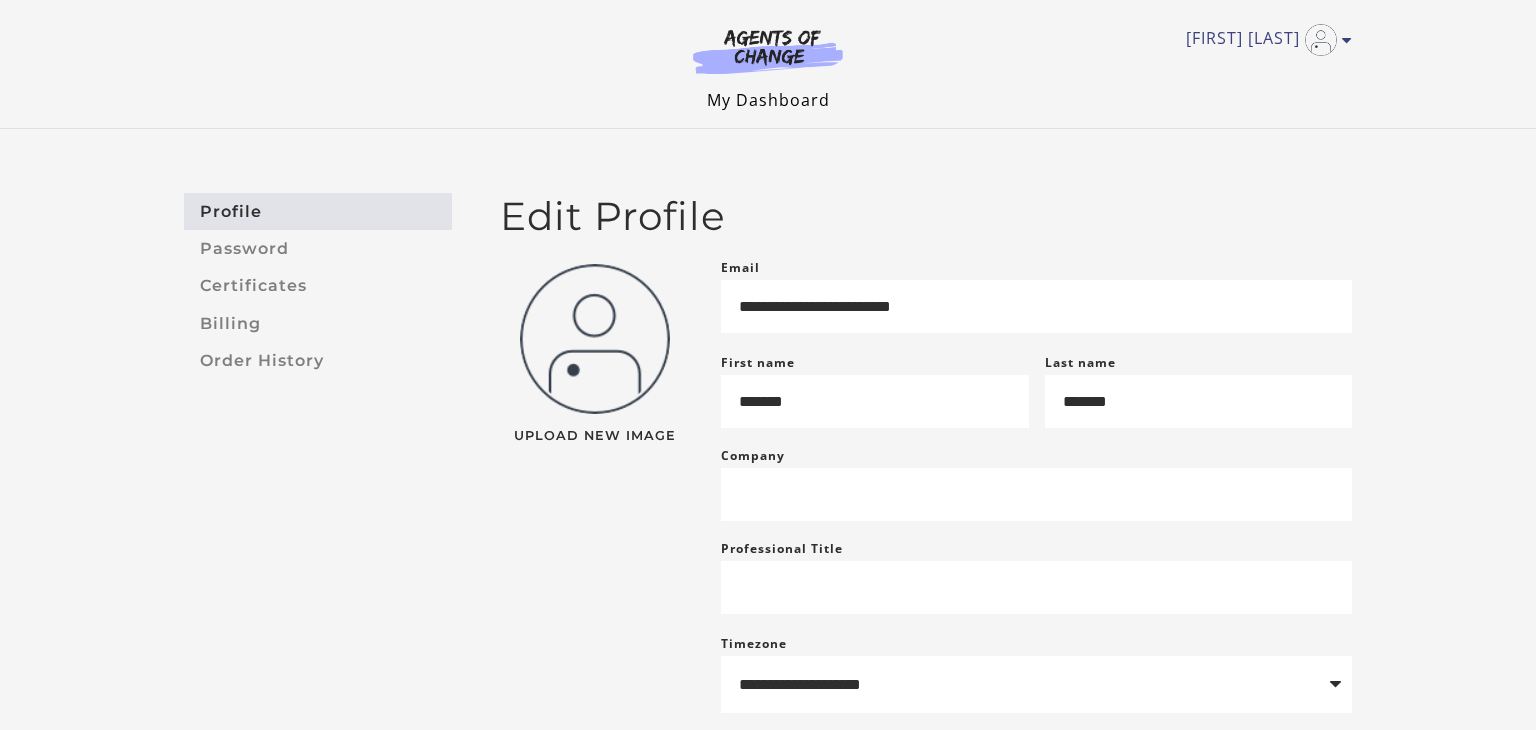 click on "My Dashboard" at bounding box center (768, 100) 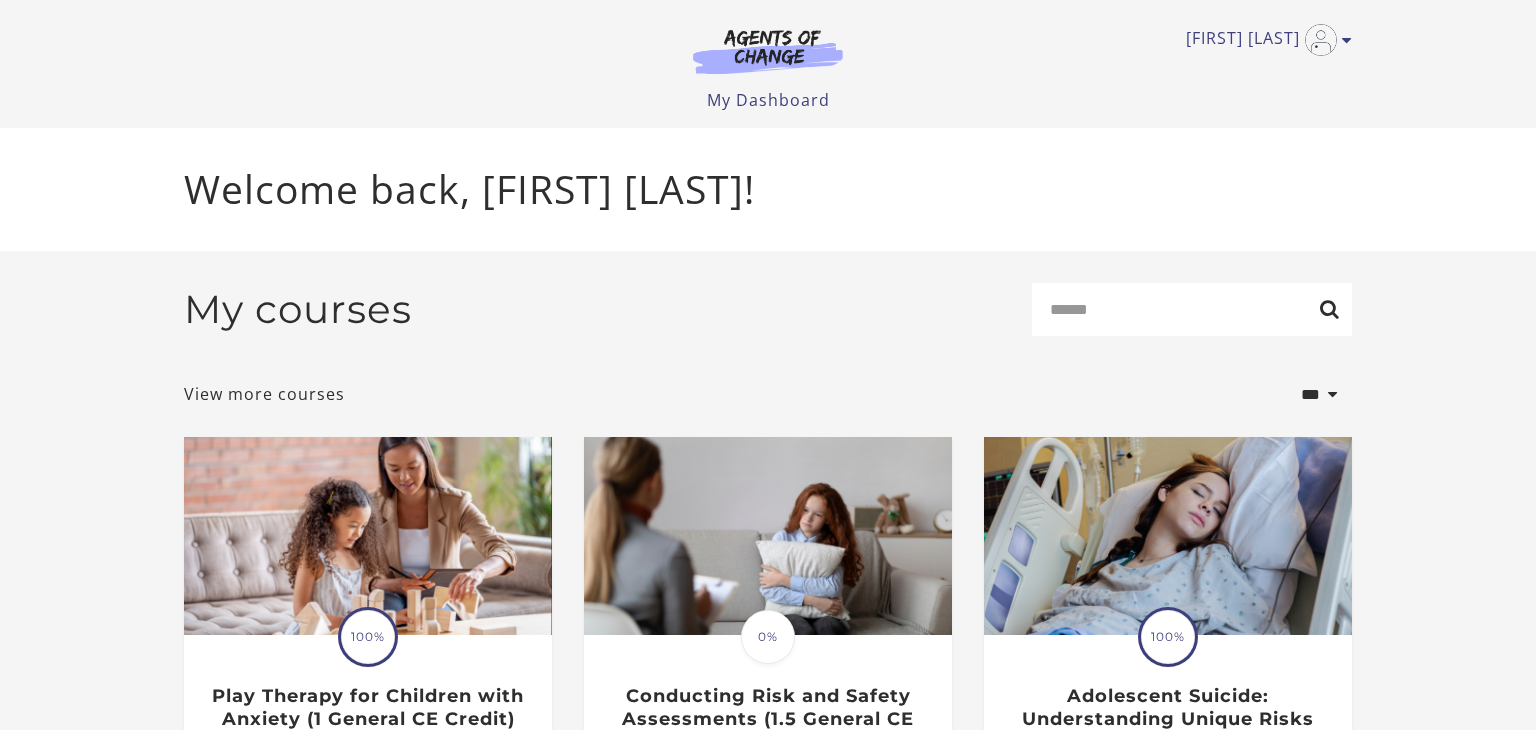 scroll, scrollTop: 0, scrollLeft: 0, axis: both 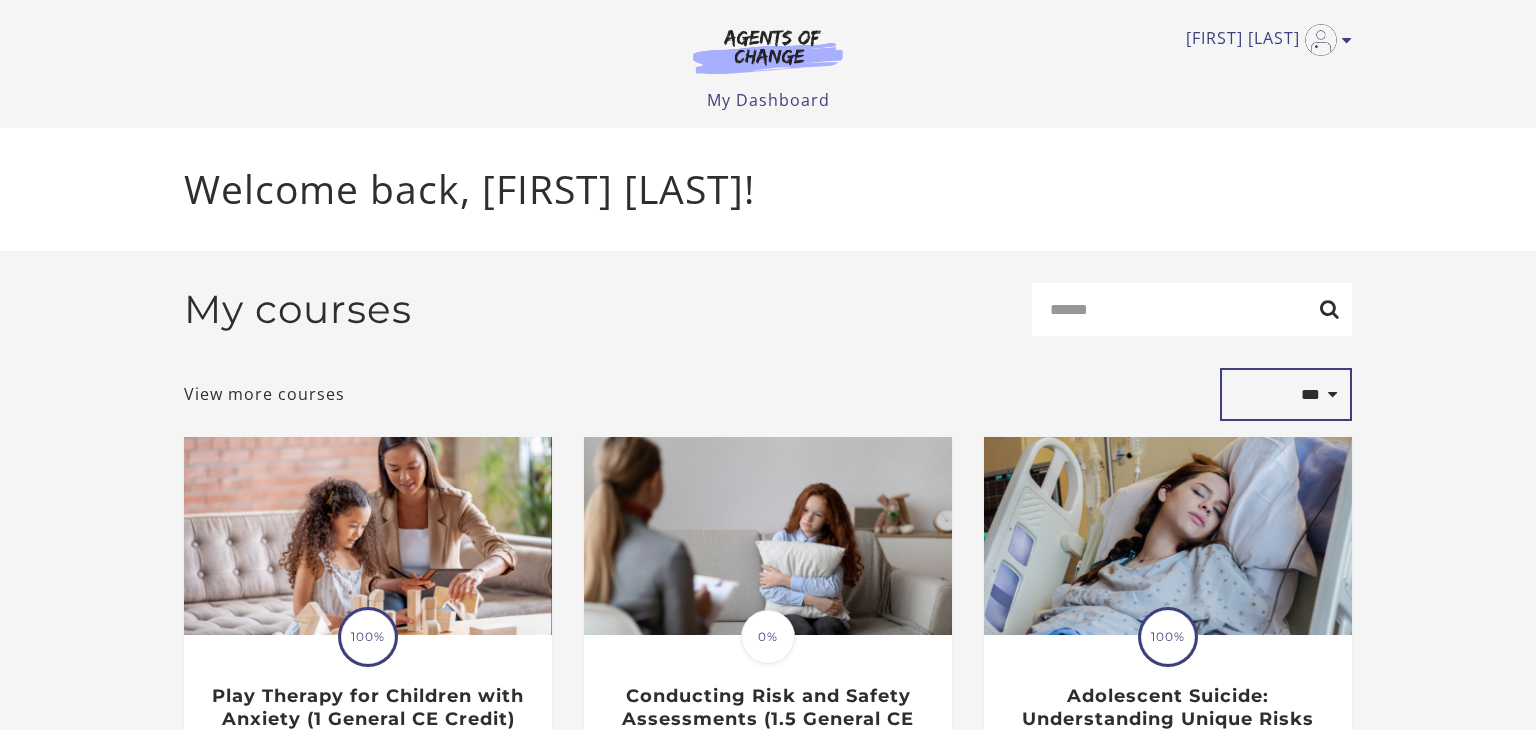 click on "**********" at bounding box center (1286, 395) 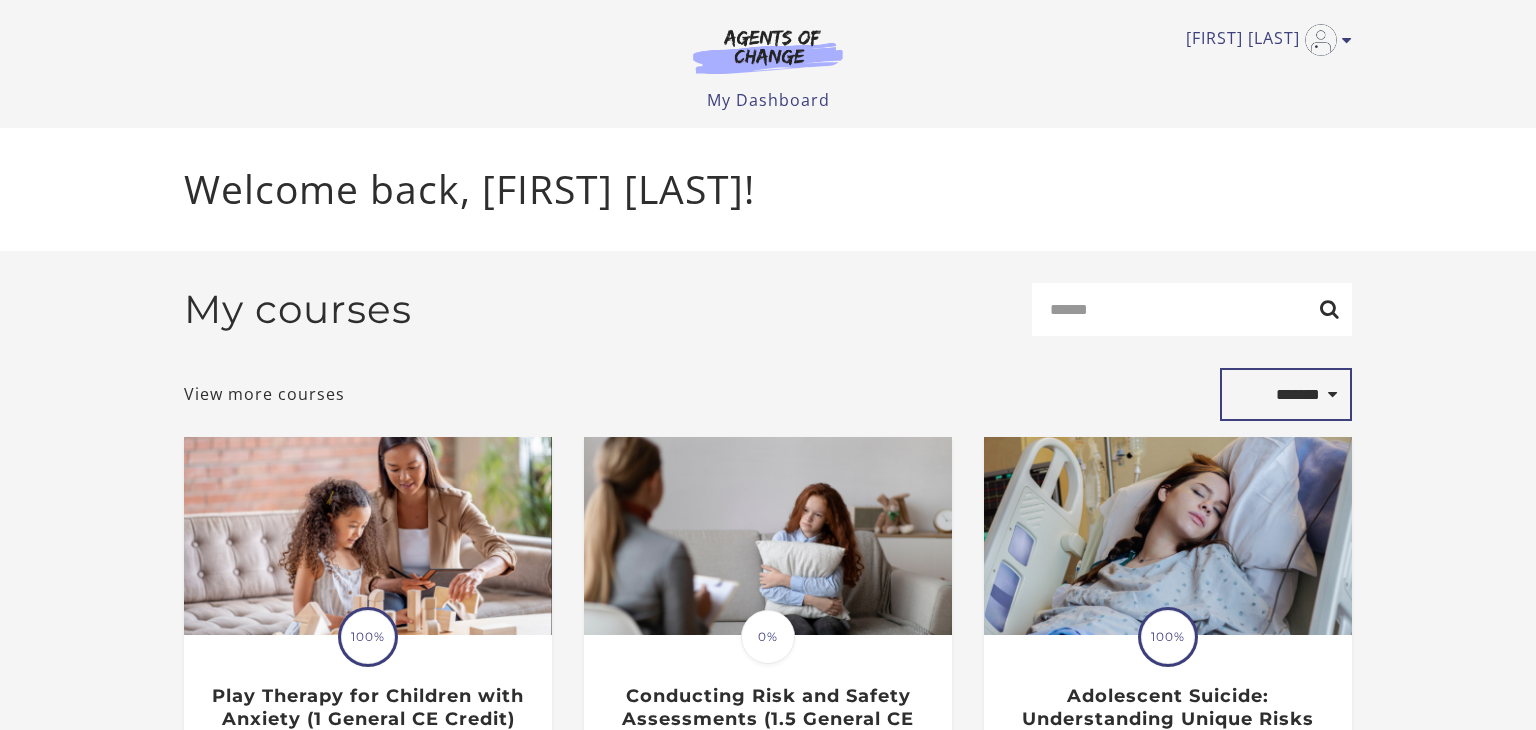 click on "**********" at bounding box center (1286, 395) 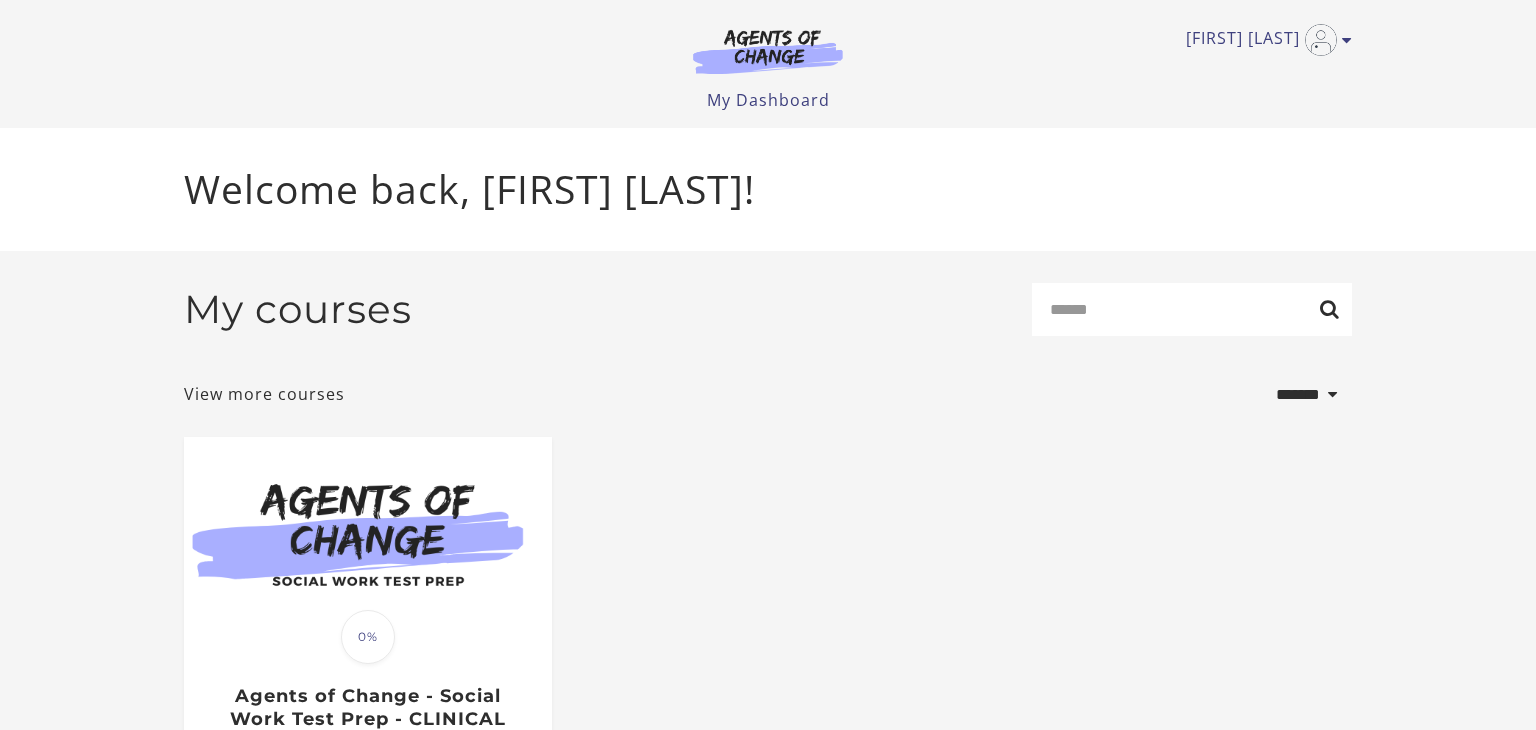 scroll, scrollTop: 0, scrollLeft: 0, axis: both 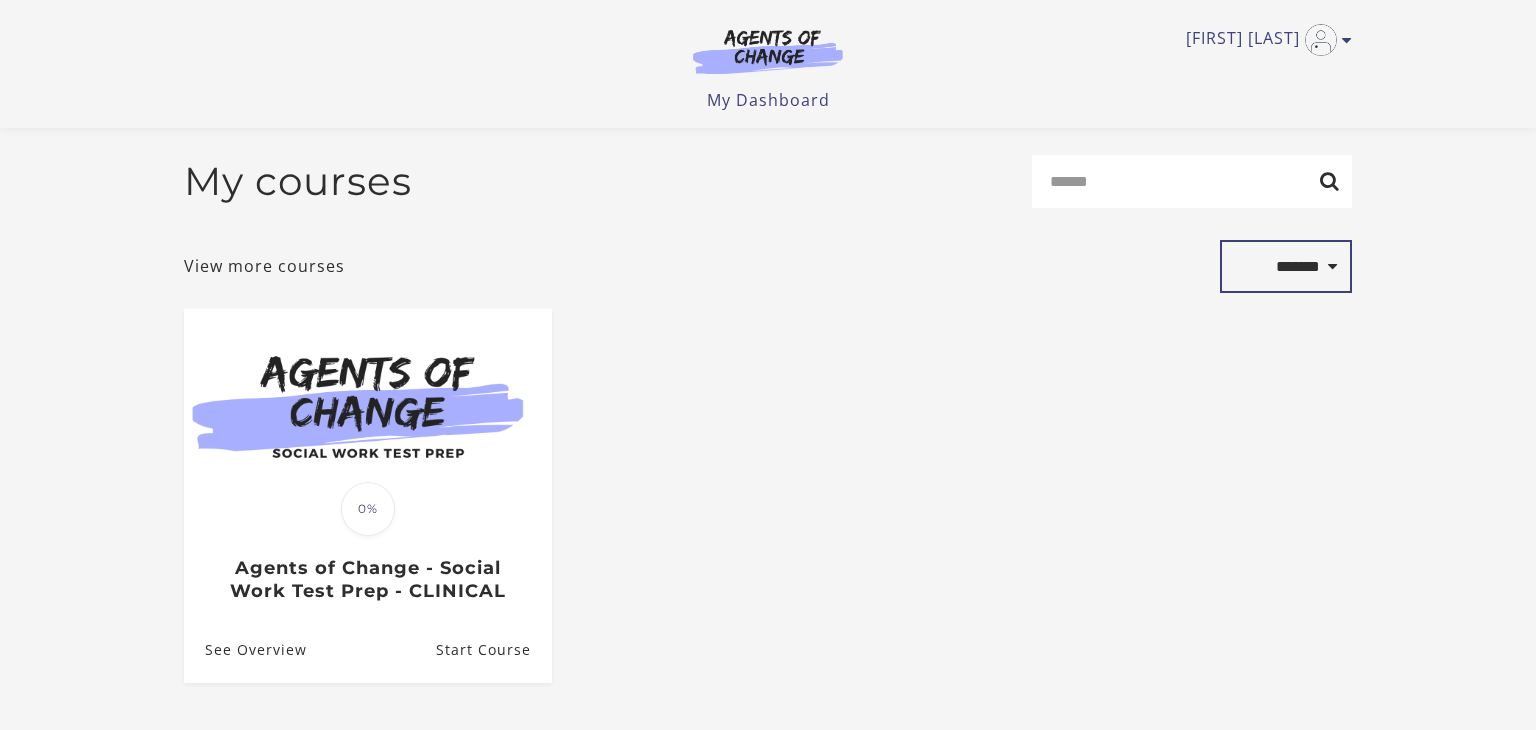 click on "**********" at bounding box center (1286, 267) 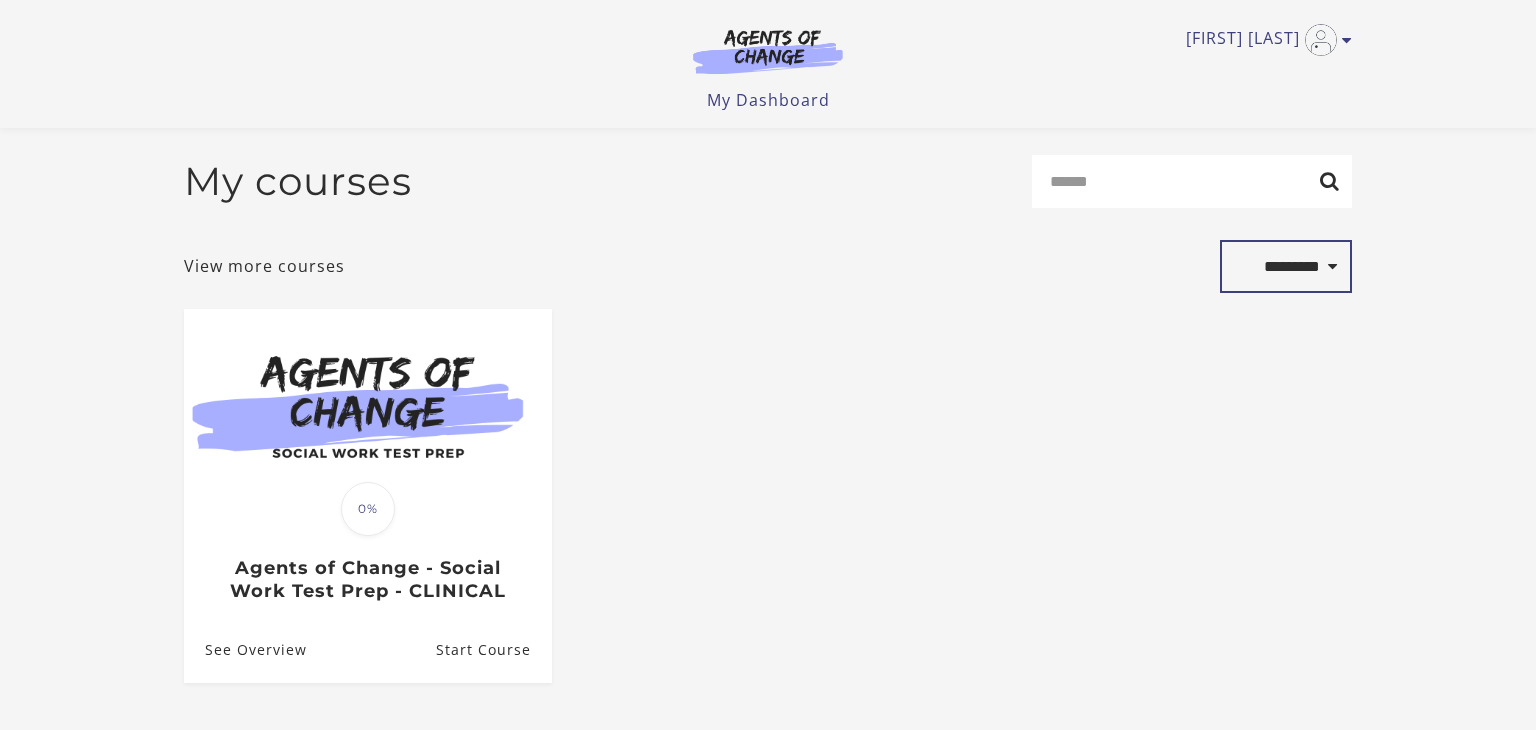 click on "**********" at bounding box center (1286, 267) 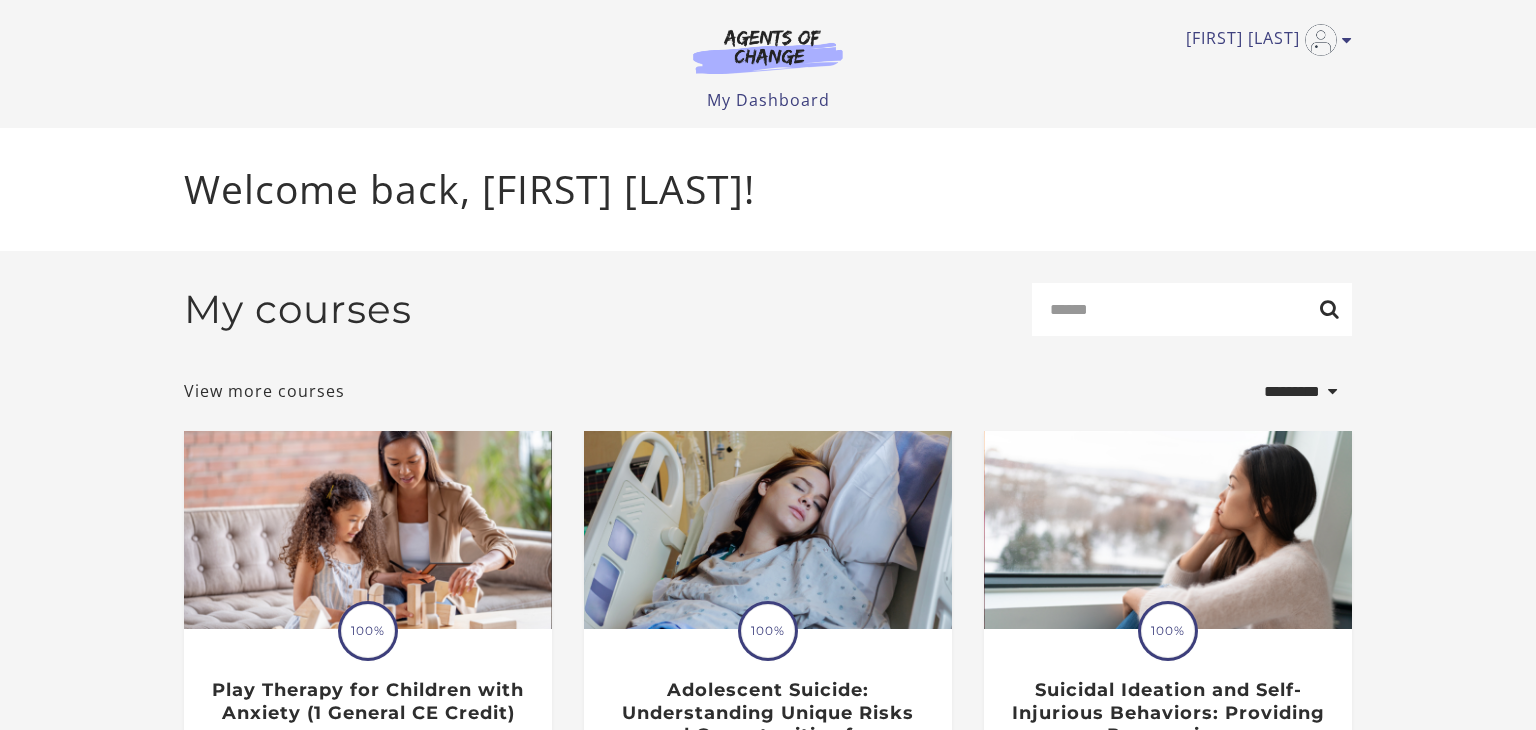 select on "*********" 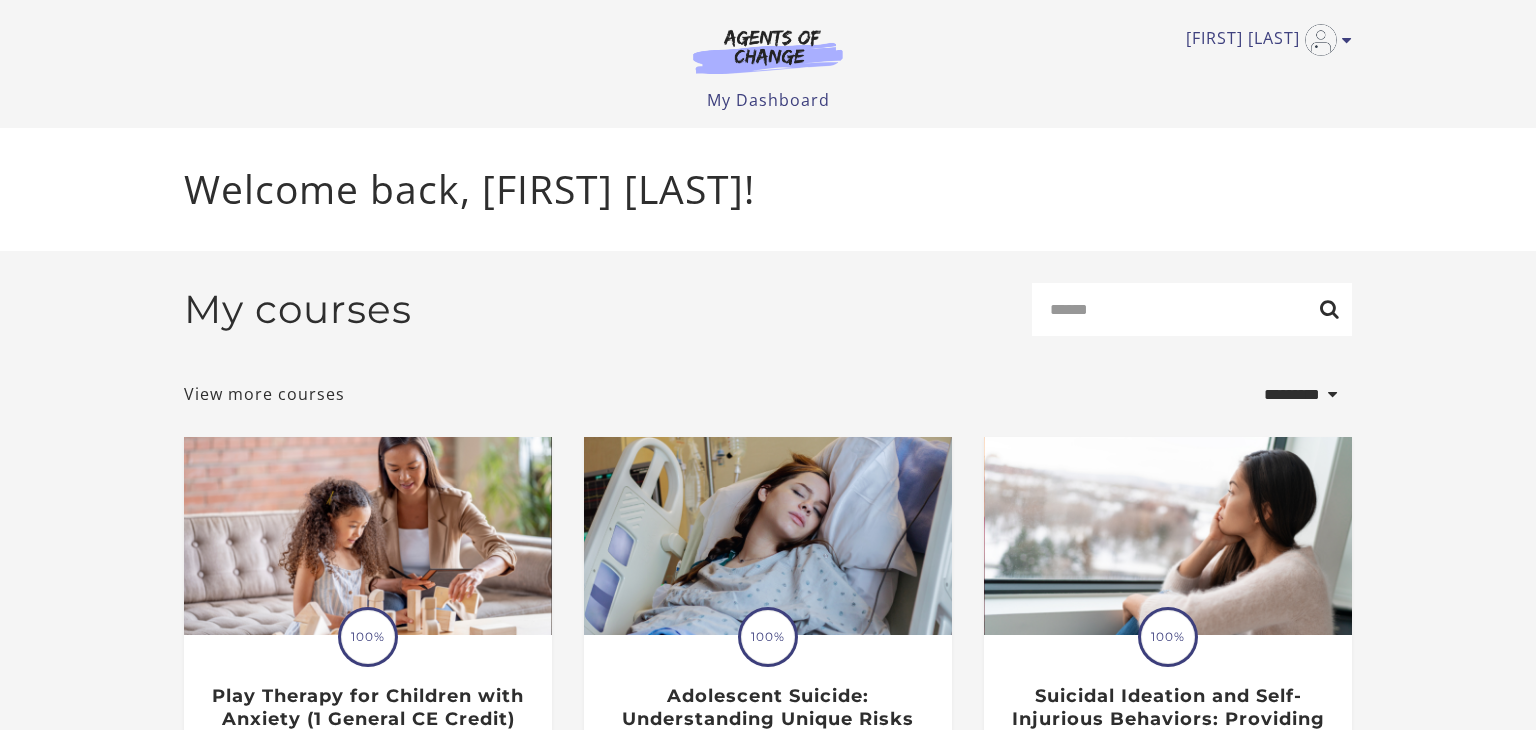 scroll, scrollTop: 0, scrollLeft: 0, axis: both 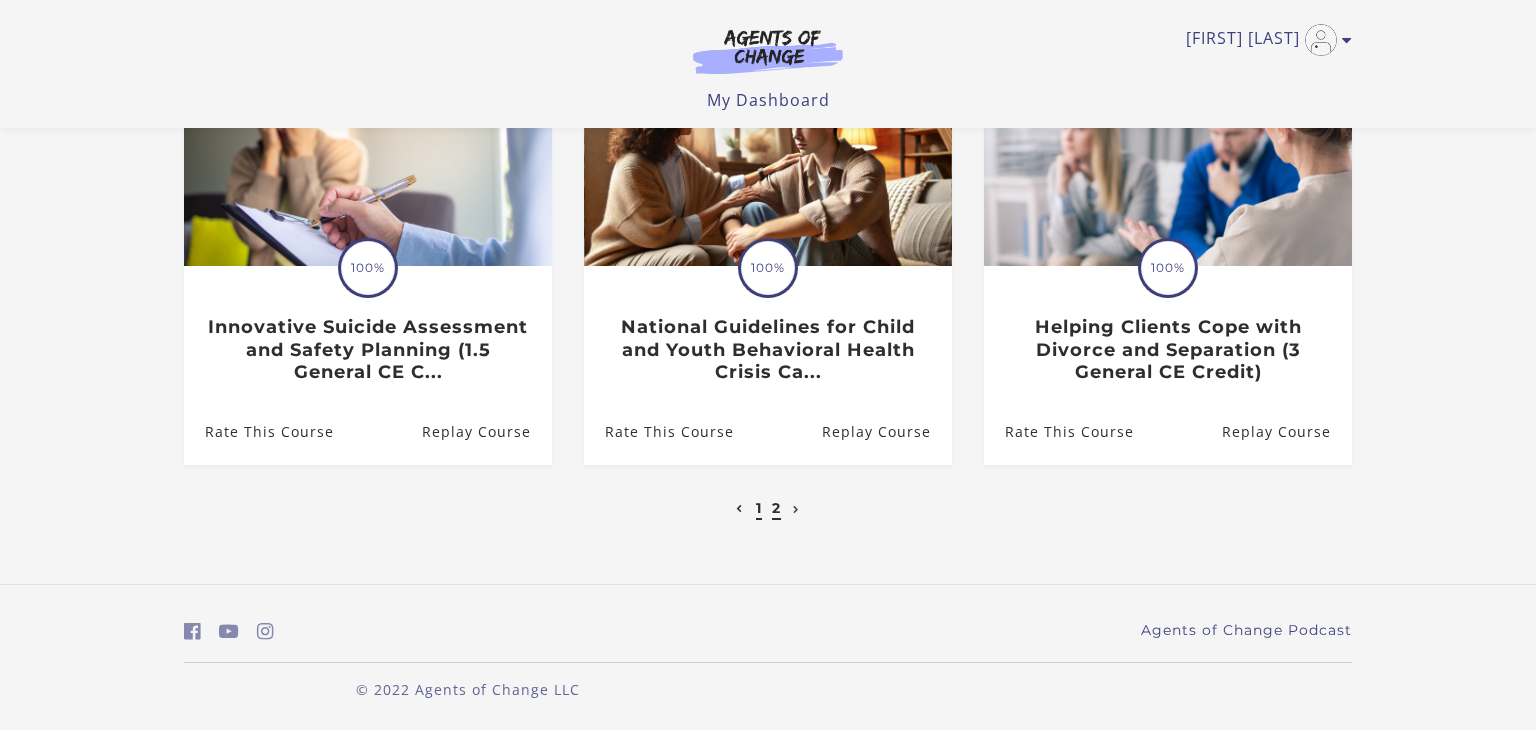 click on "2" at bounding box center (776, 508) 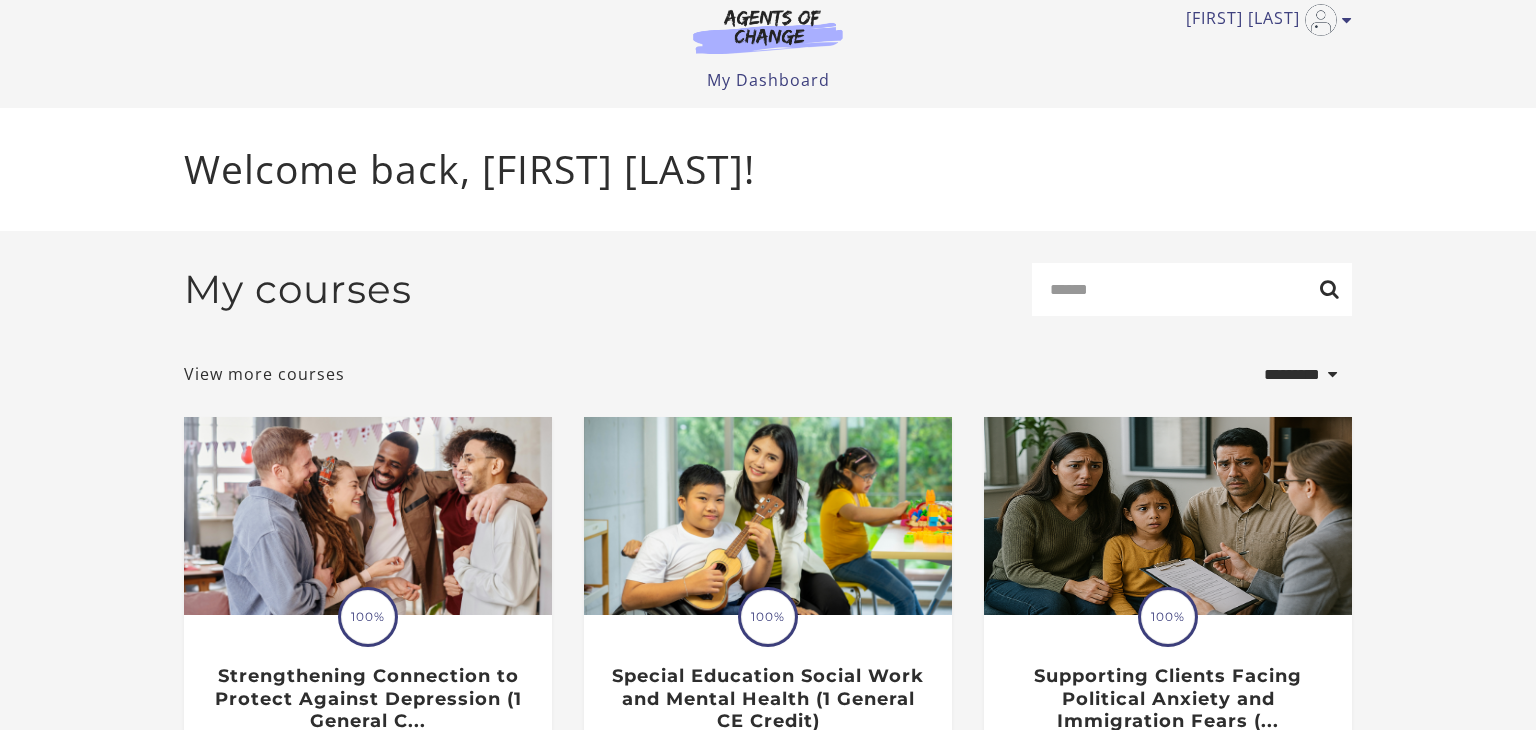 scroll, scrollTop: 0, scrollLeft: 0, axis: both 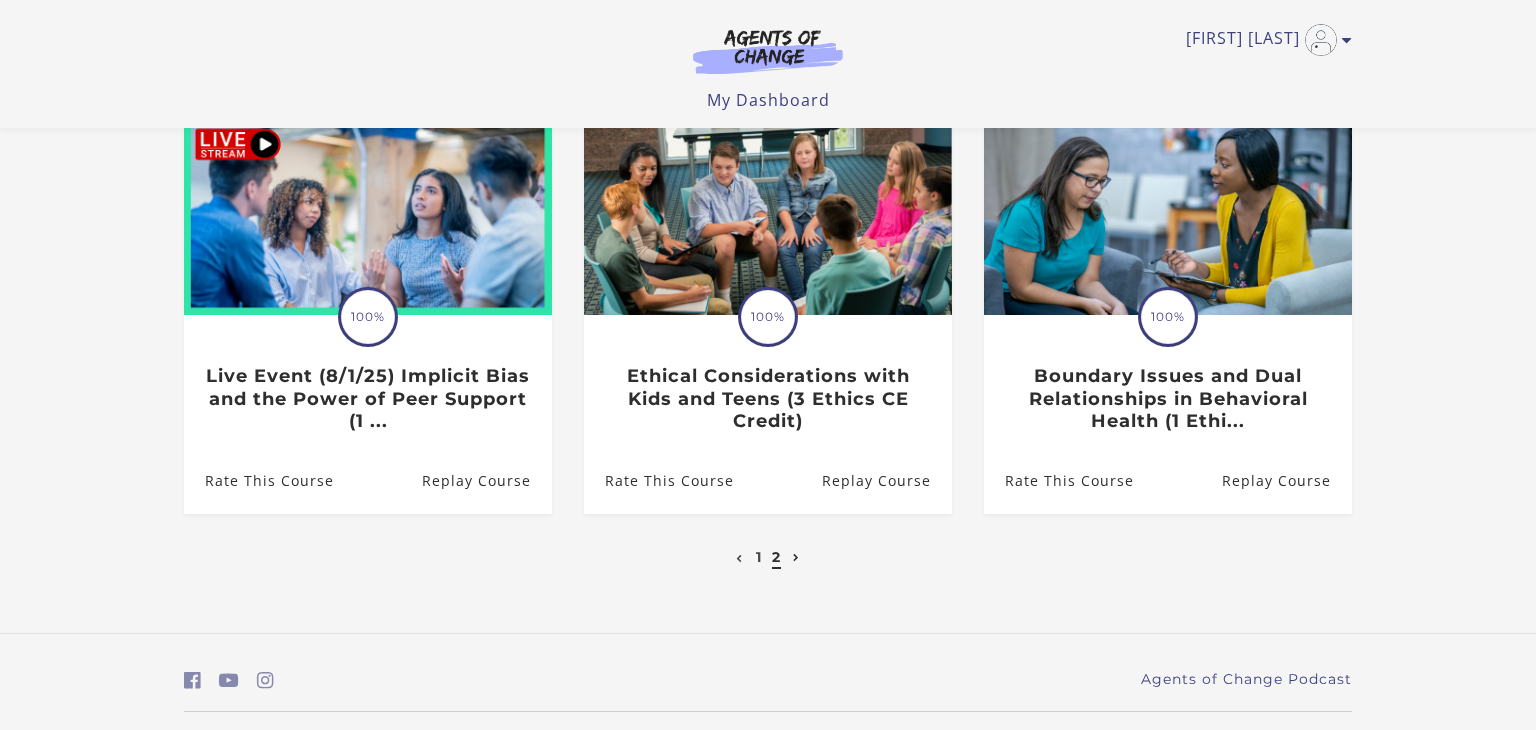 click at bounding box center (796, 558) 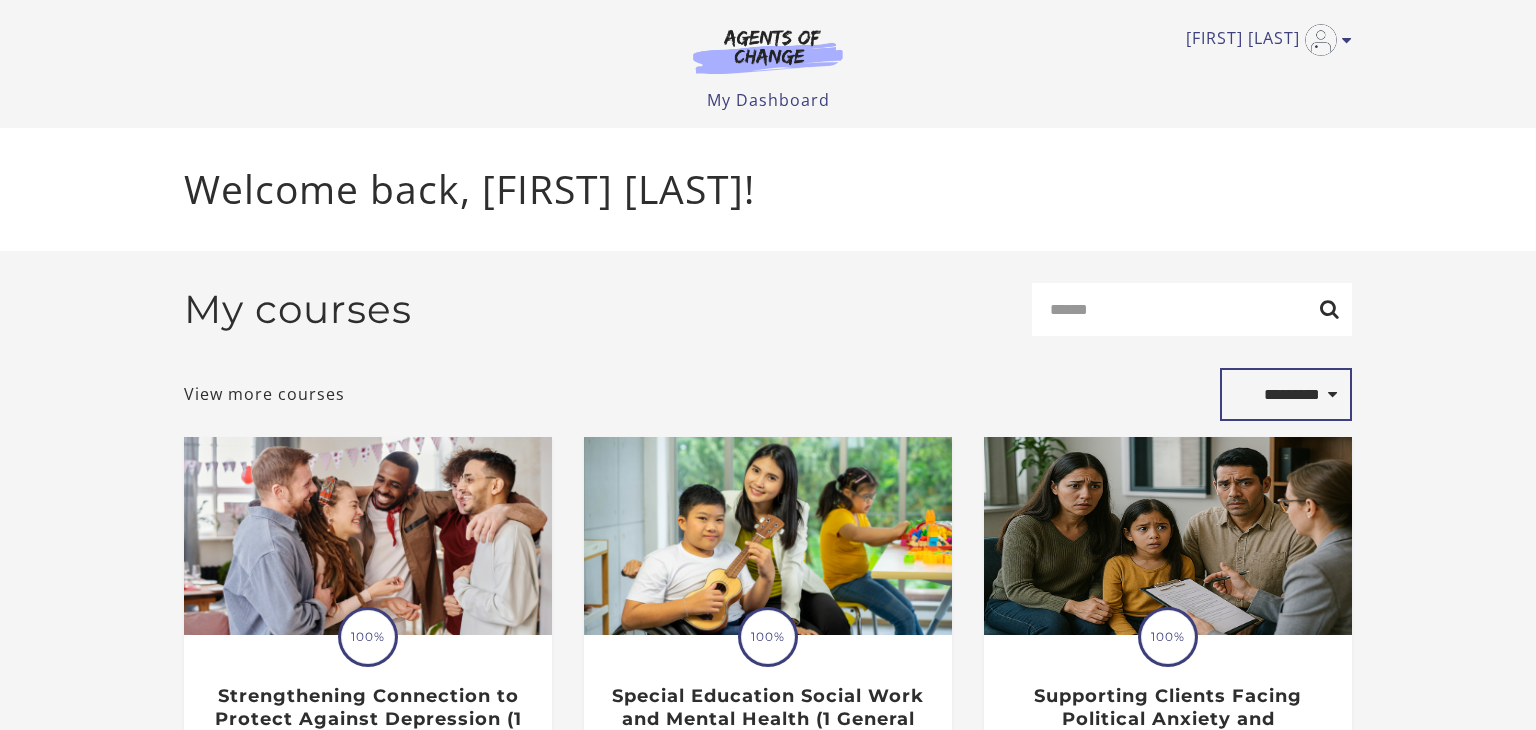 click on "**********" at bounding box center [1286, 395] 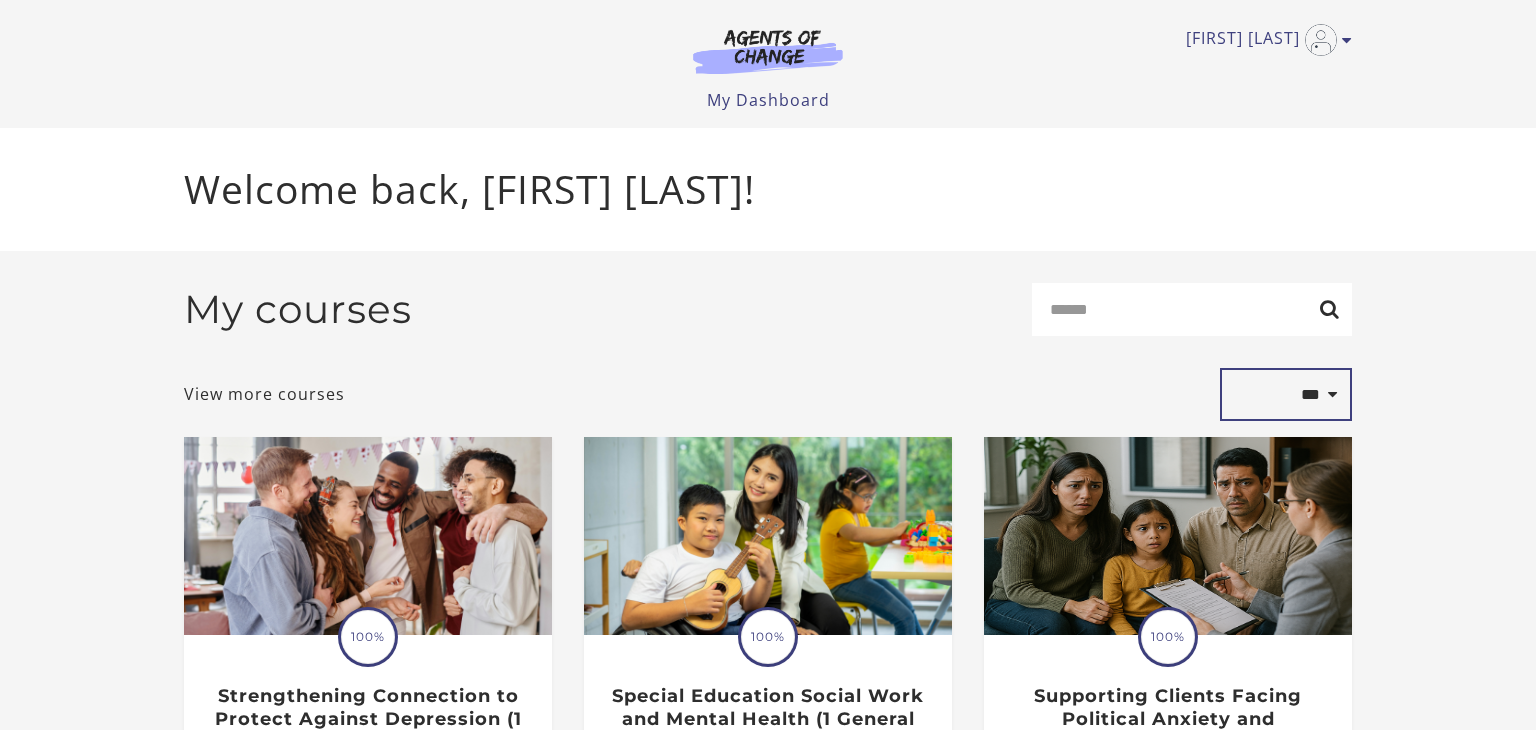 click on "**********" at bounding box center [1286, 395] 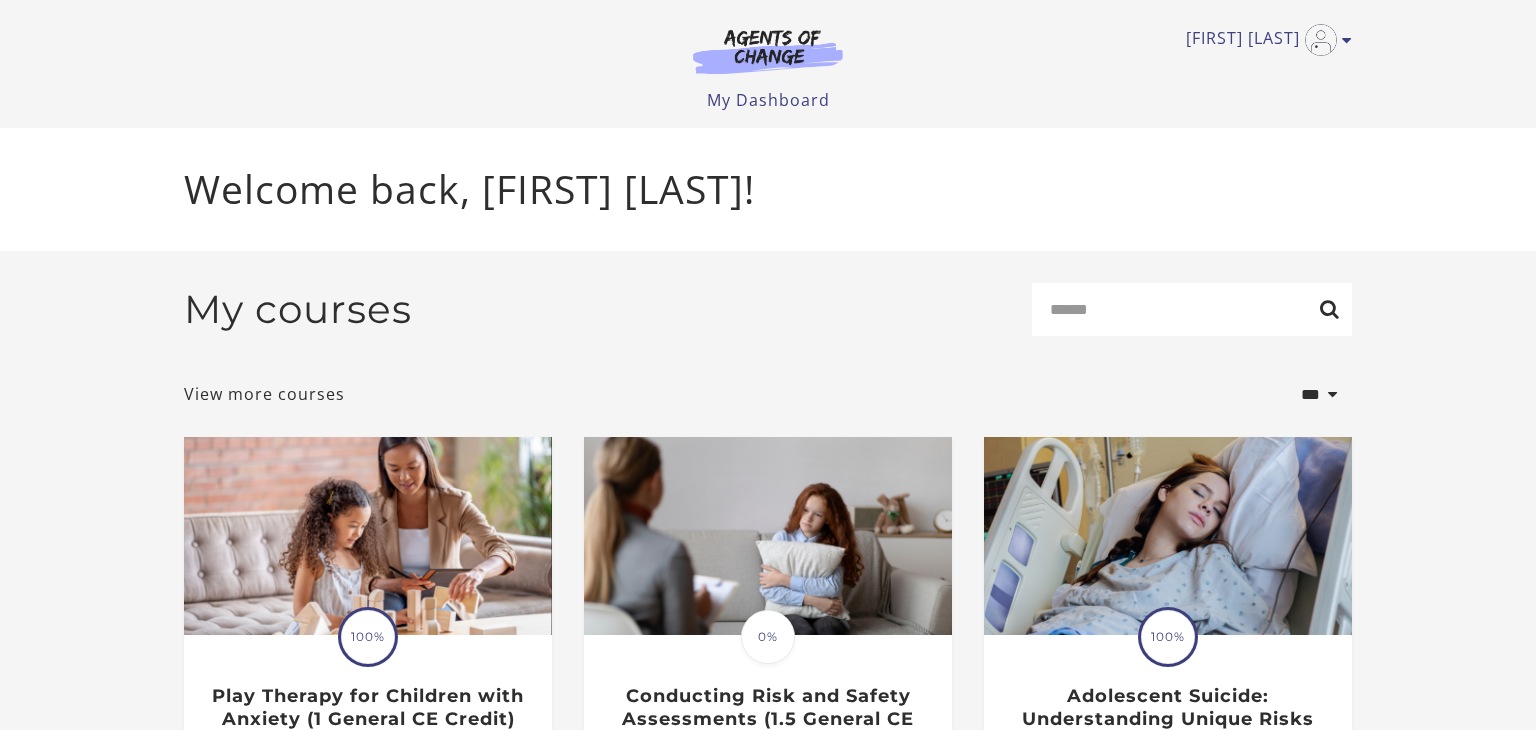 scroll, scrollTop: 0, scrollLeft: 0, axis: both 